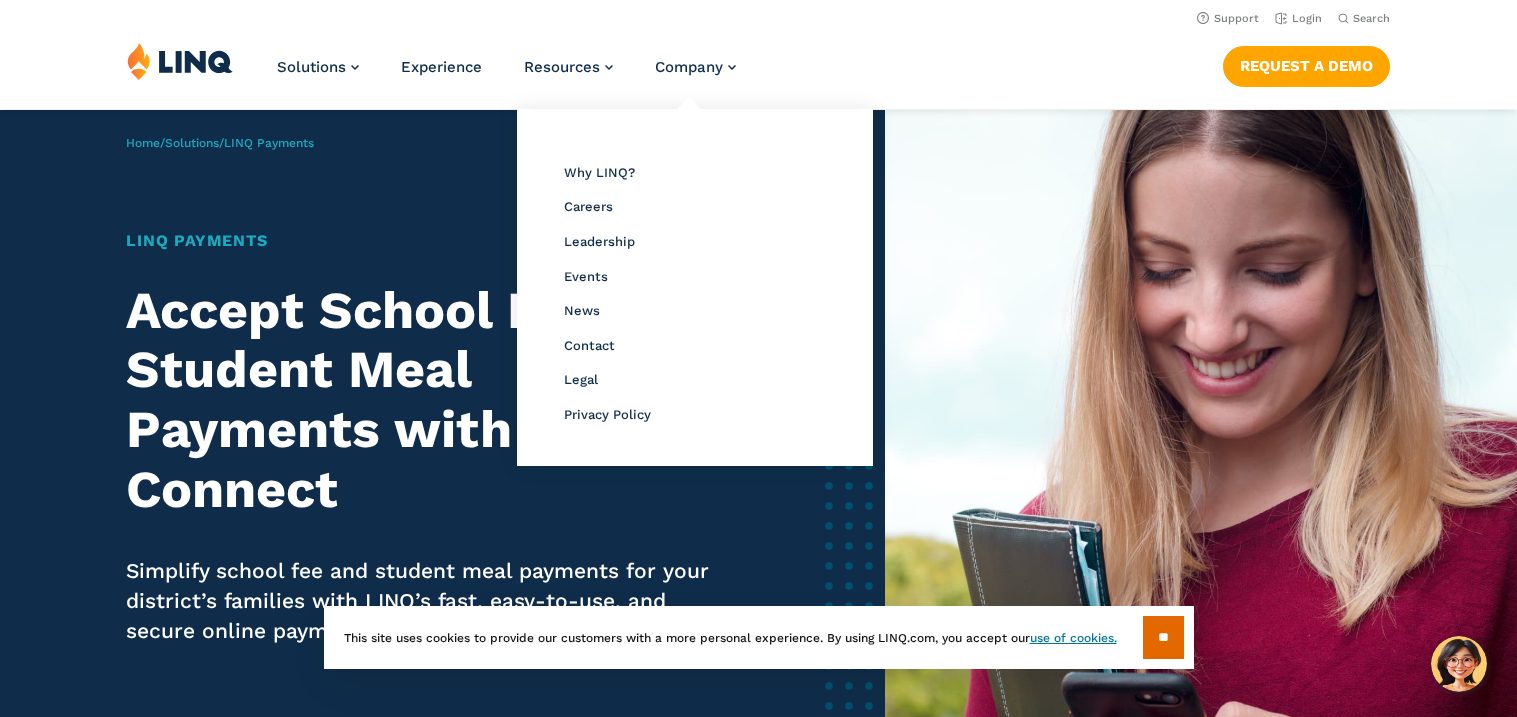 scroll, scrollTop: 0, scrollLeft: 0, axis: both 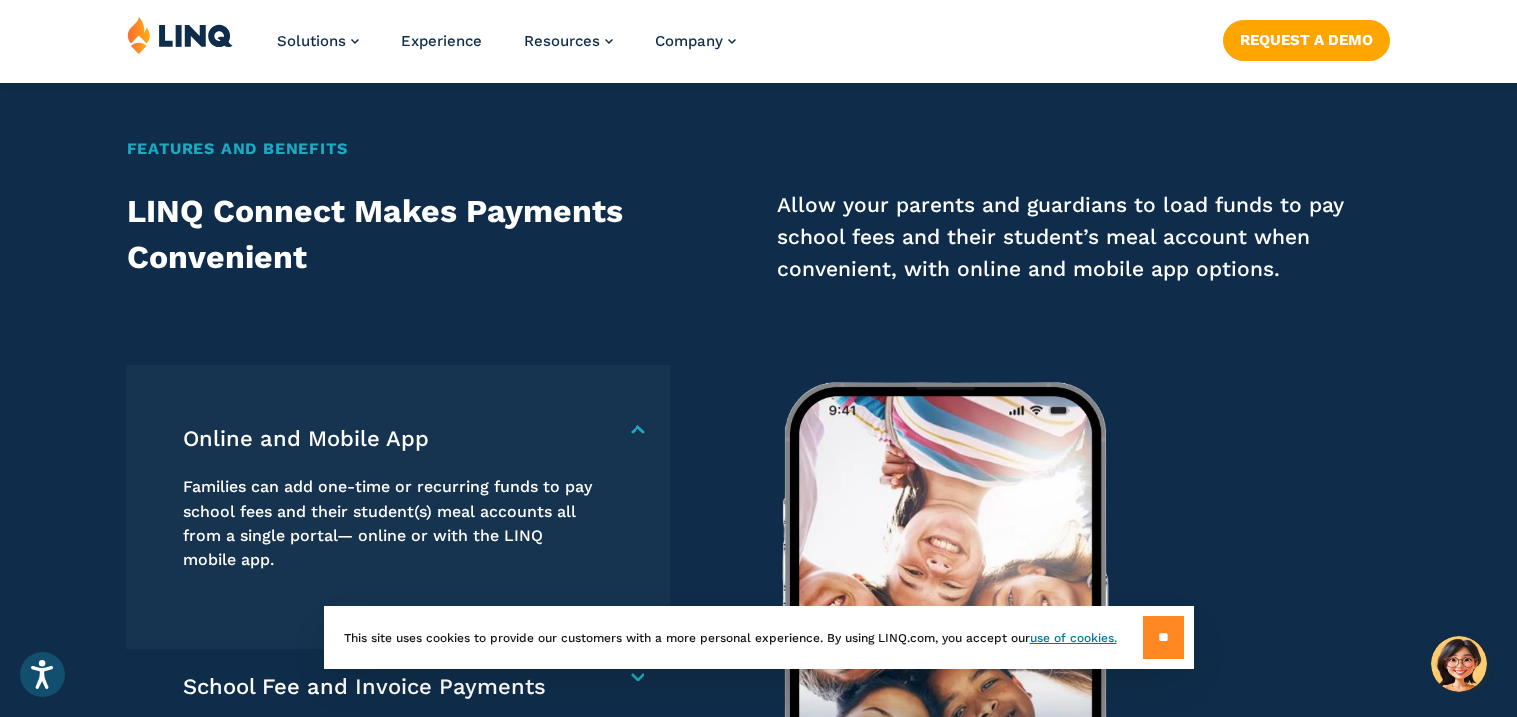 click on "**" at bounding box center (1163, 637) 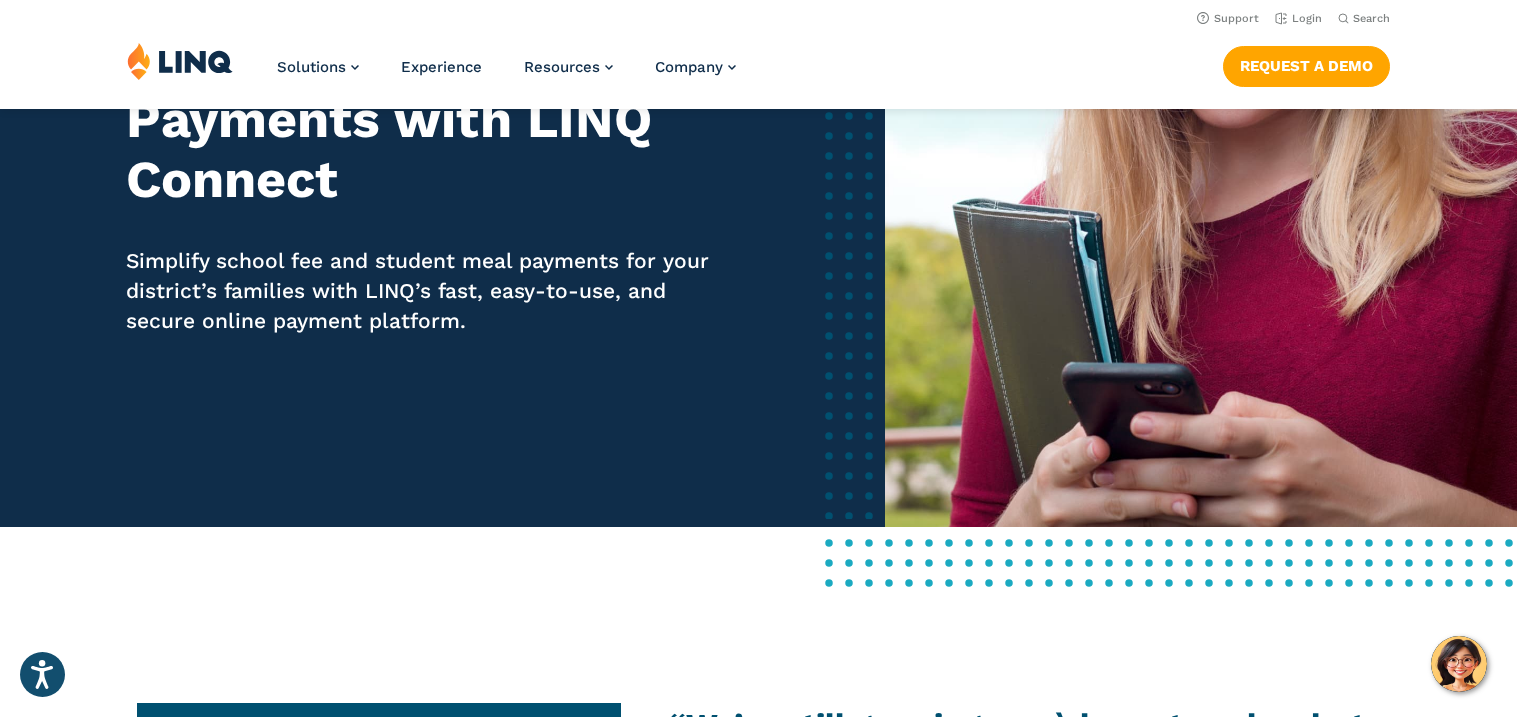 scroll, scrollTop: 0, scrollLeft: 0, axis: both 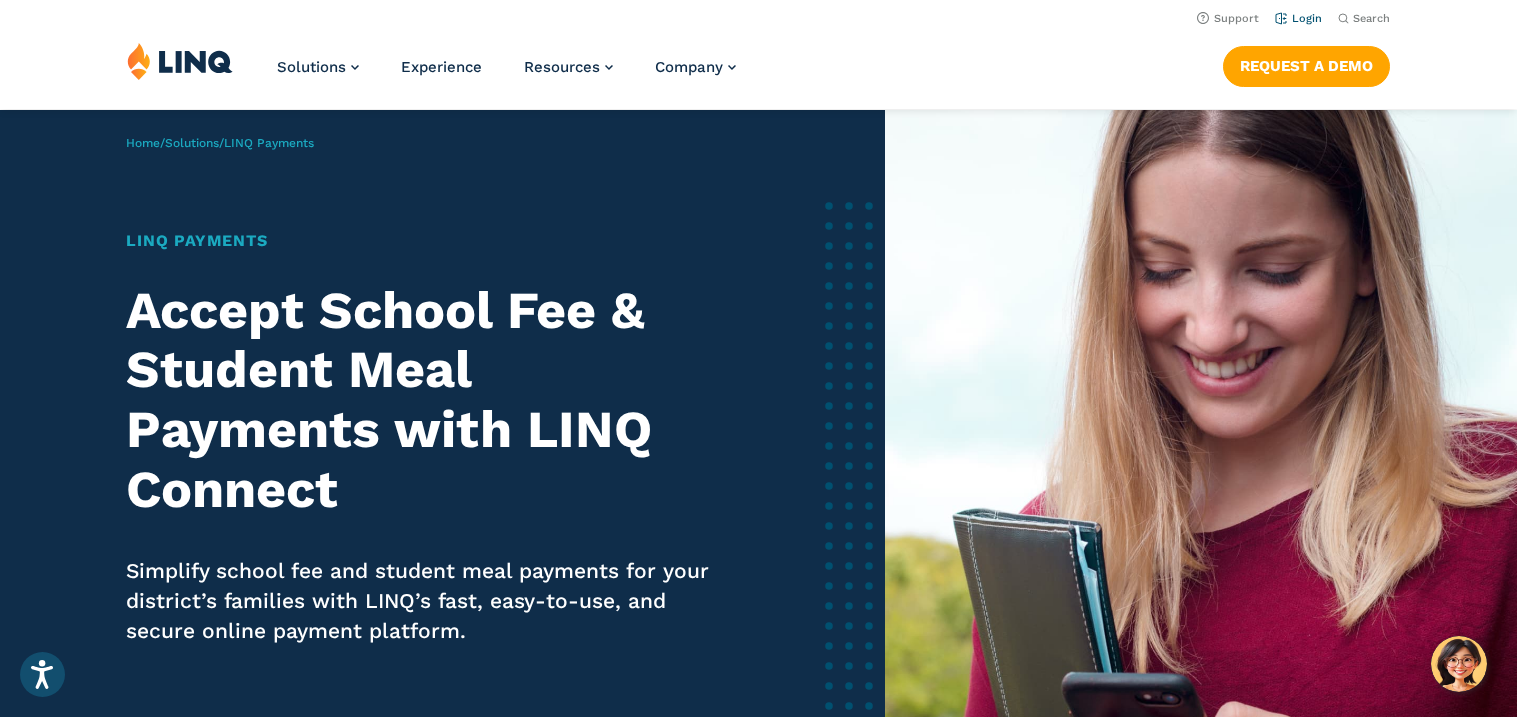 click on "Login" at bounding box center (1298, 18) 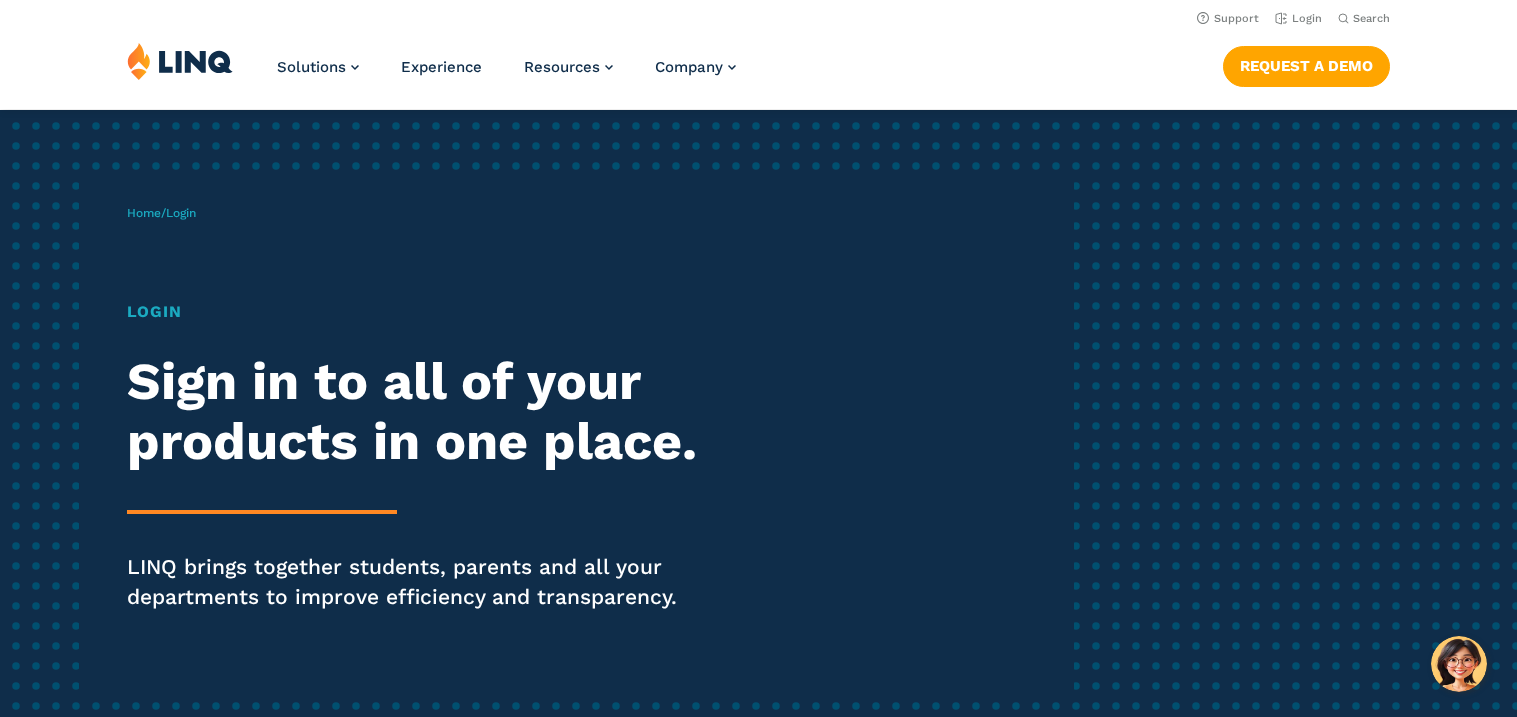 scroll, scrollTop: 0, scrollLeft: 0, axis: both 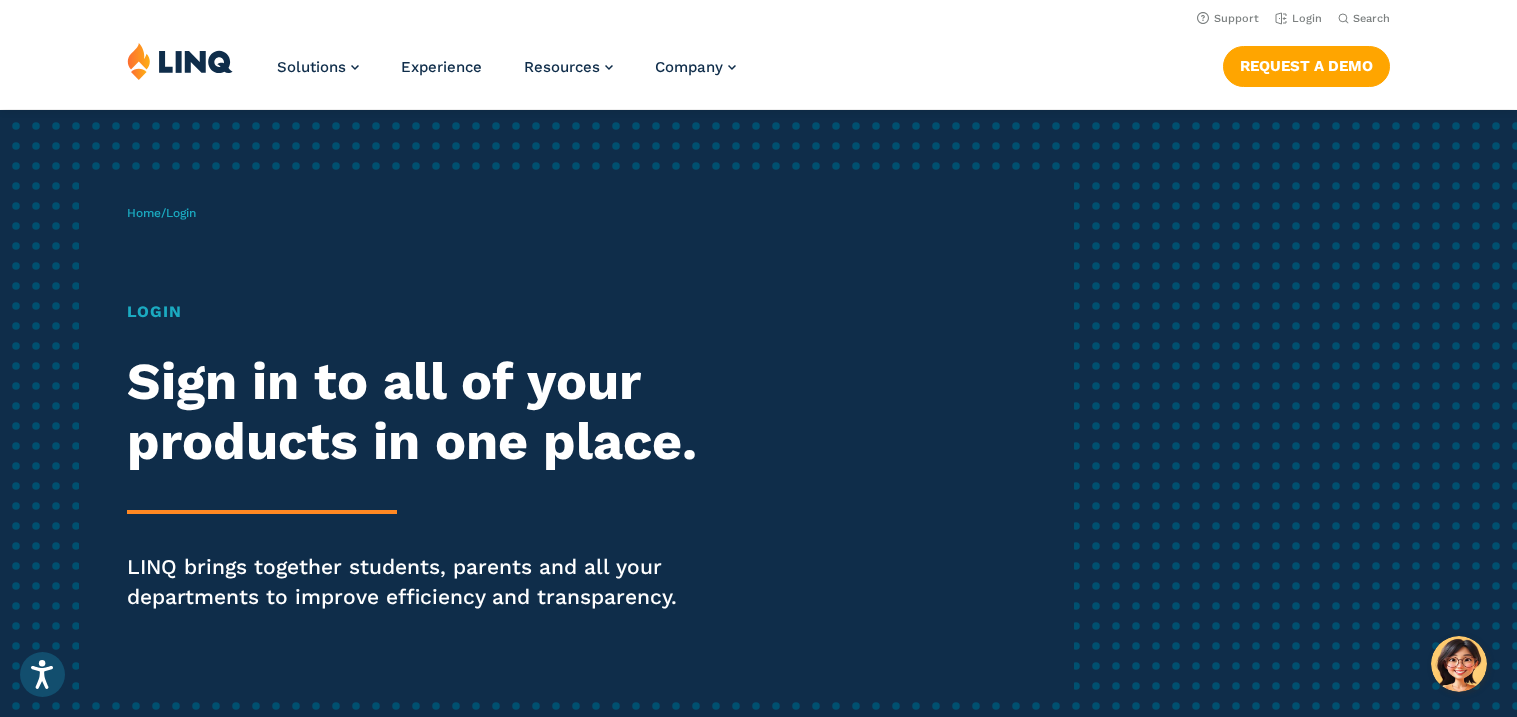 click on "Login" at bounding box center [181, 213] 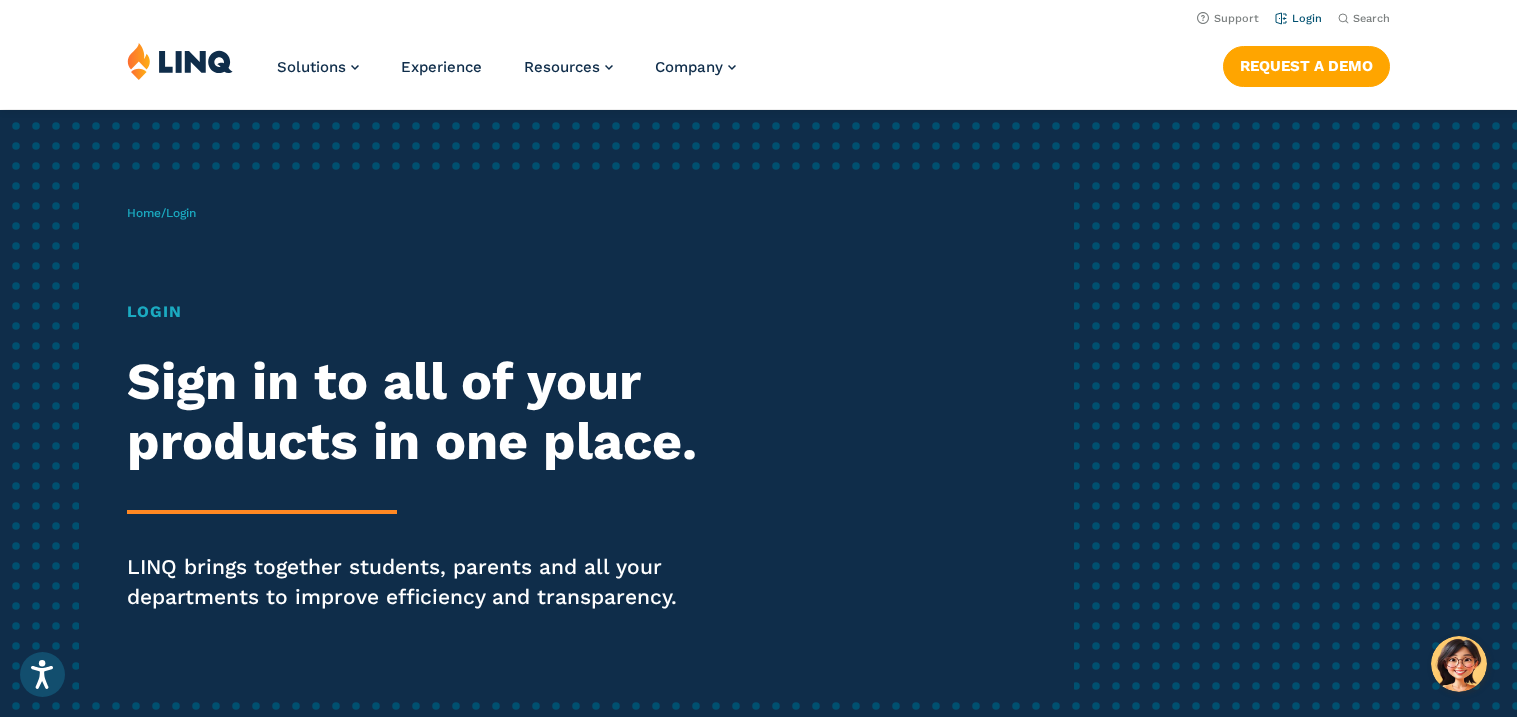click on "Login" at bounding box center [1298, 18] 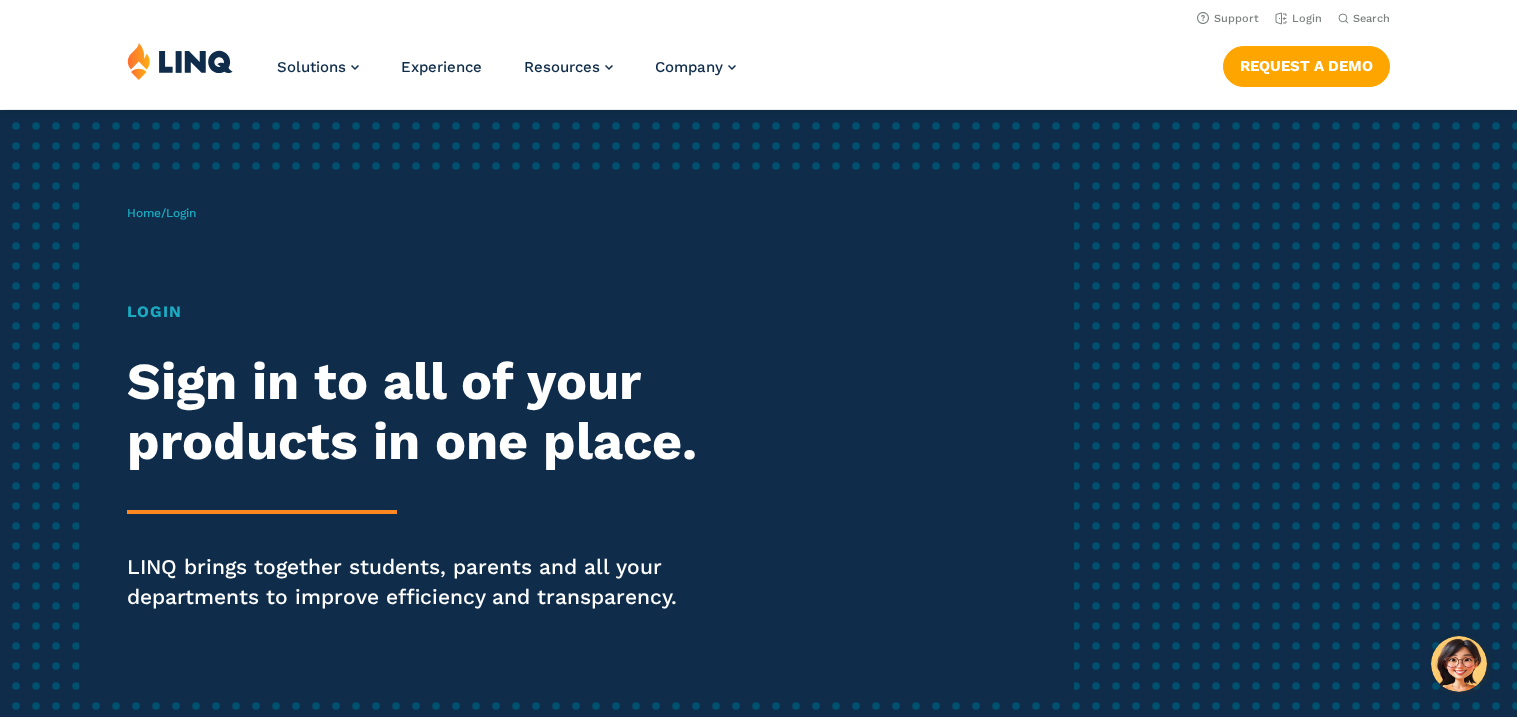 scroll, scrollTop: 0, scrollLeft: 0, axis: both 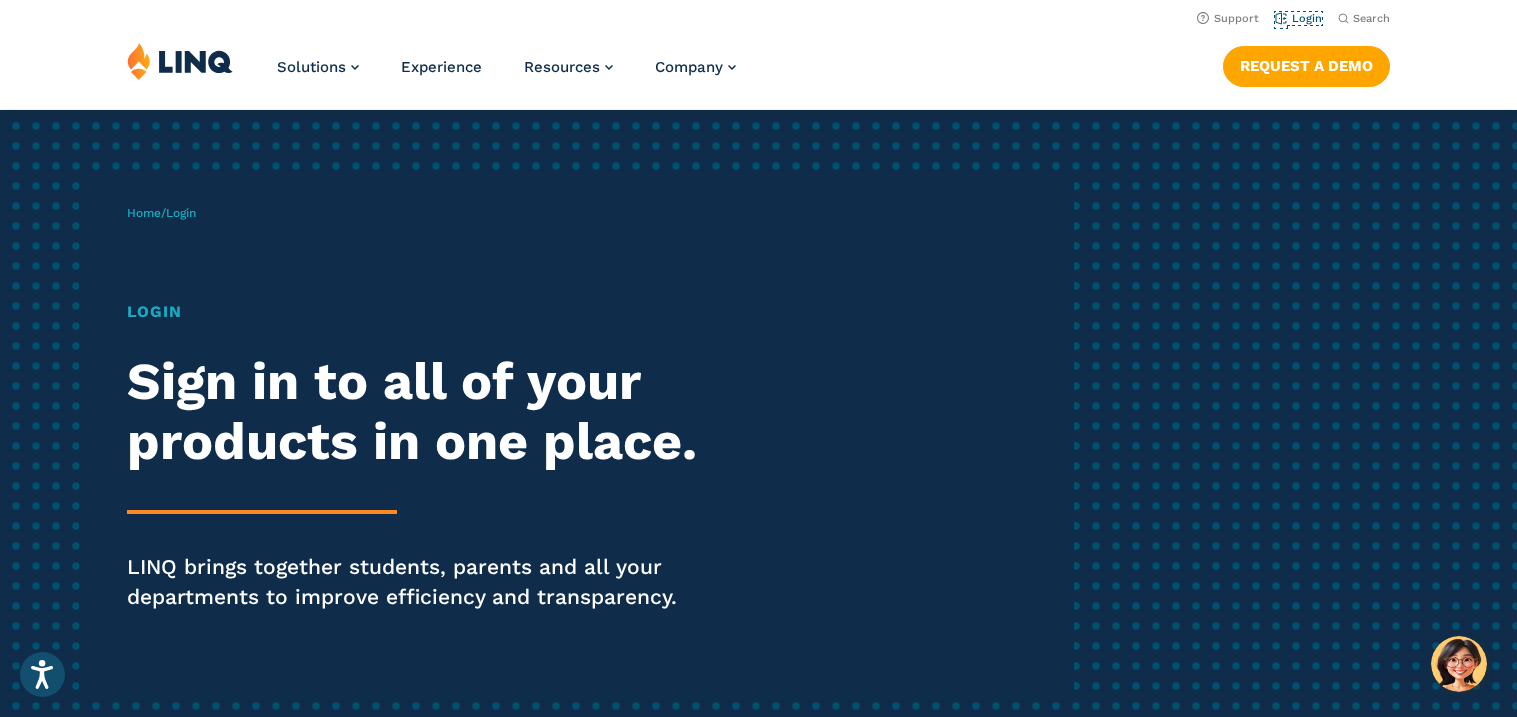 click on "Login" at bounding box center [1298, 18] 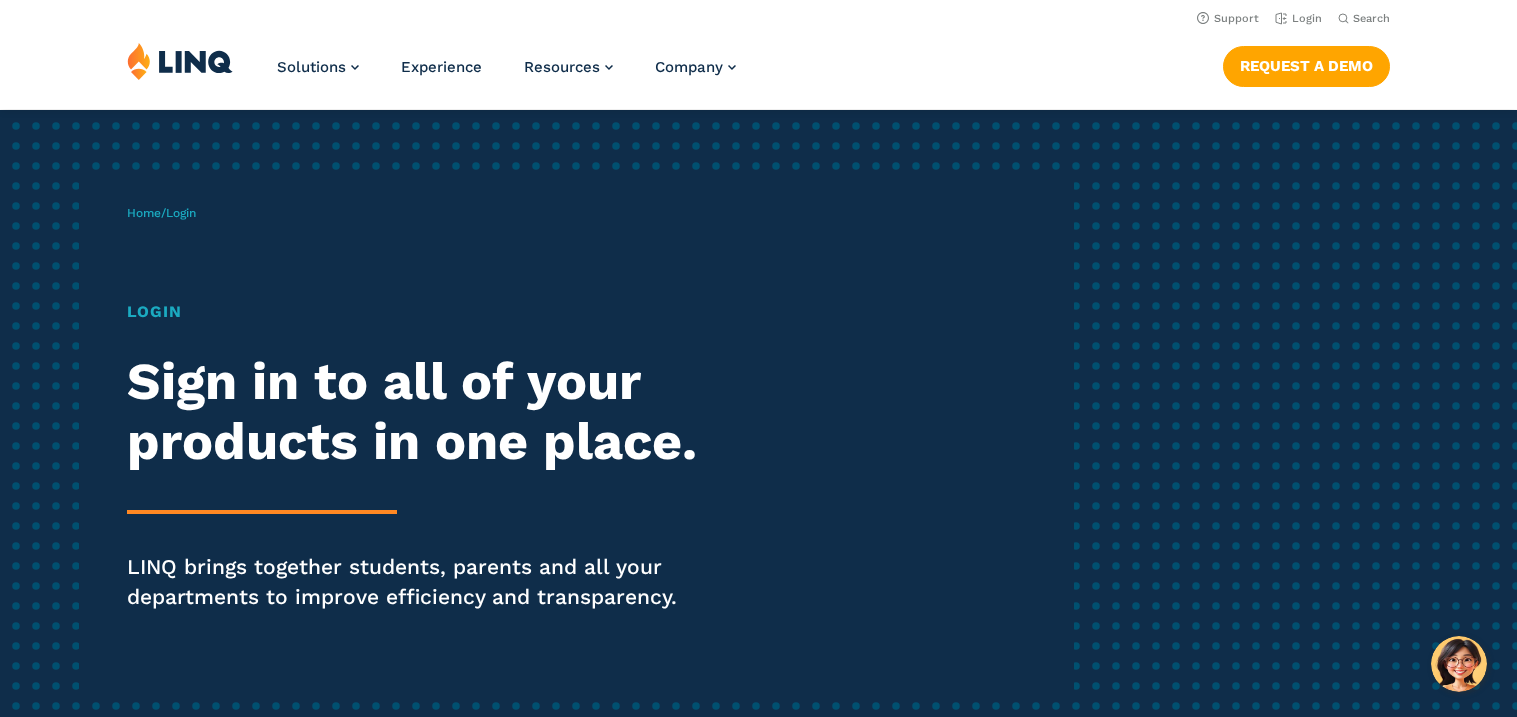 scroll, scrollTop: 0, scrollLeft: 0, axis: both 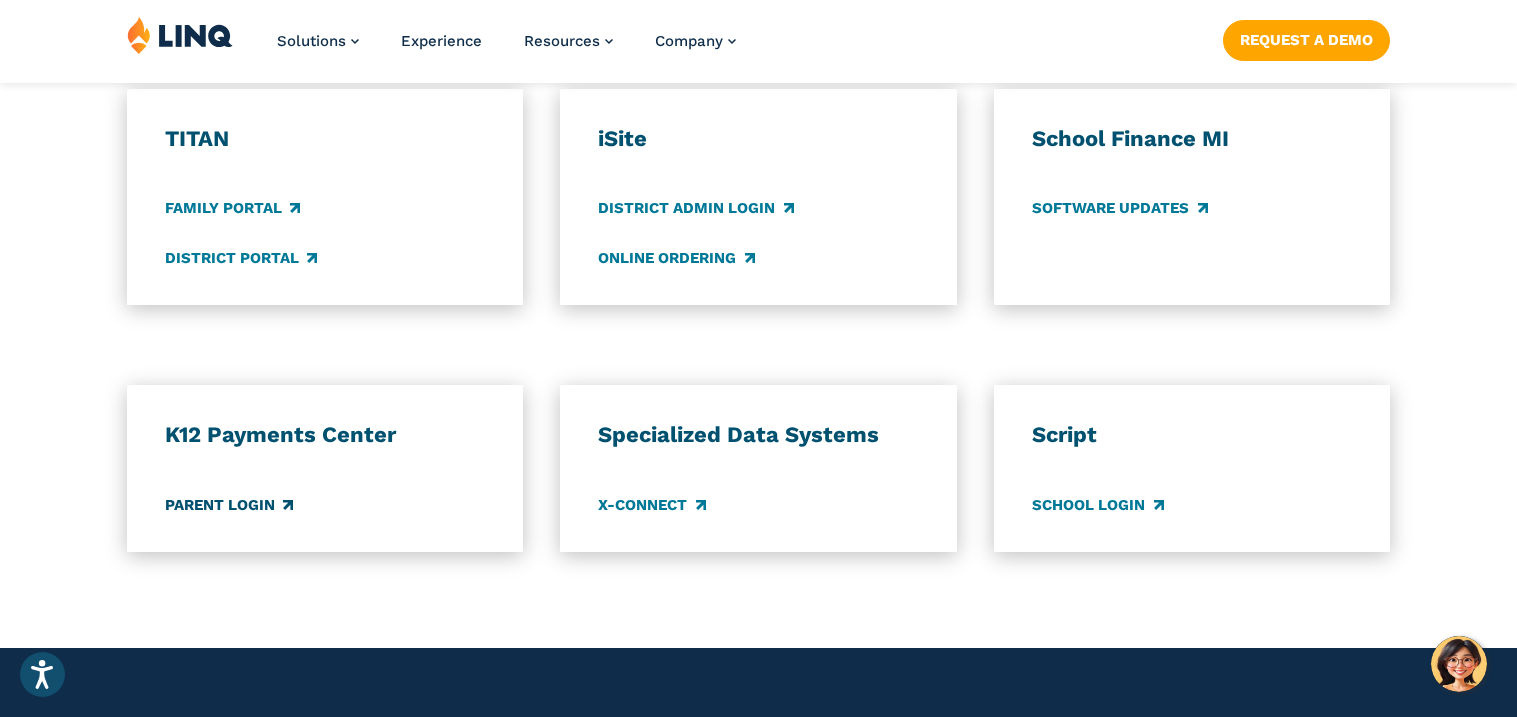 click on "Parent Login" at bounding box center [229, 505] 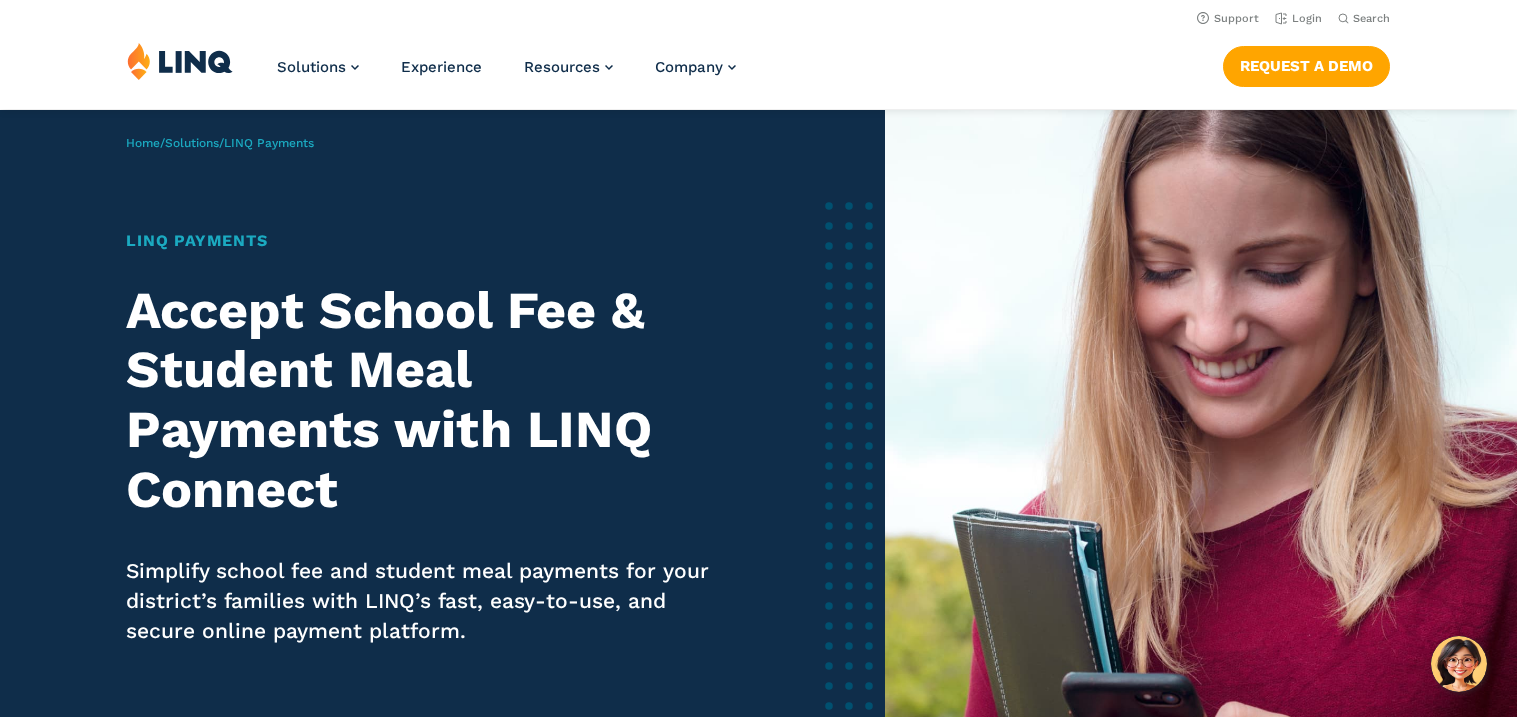 scroll, scrollTop: 0, scrollLeft: 0, axis: both 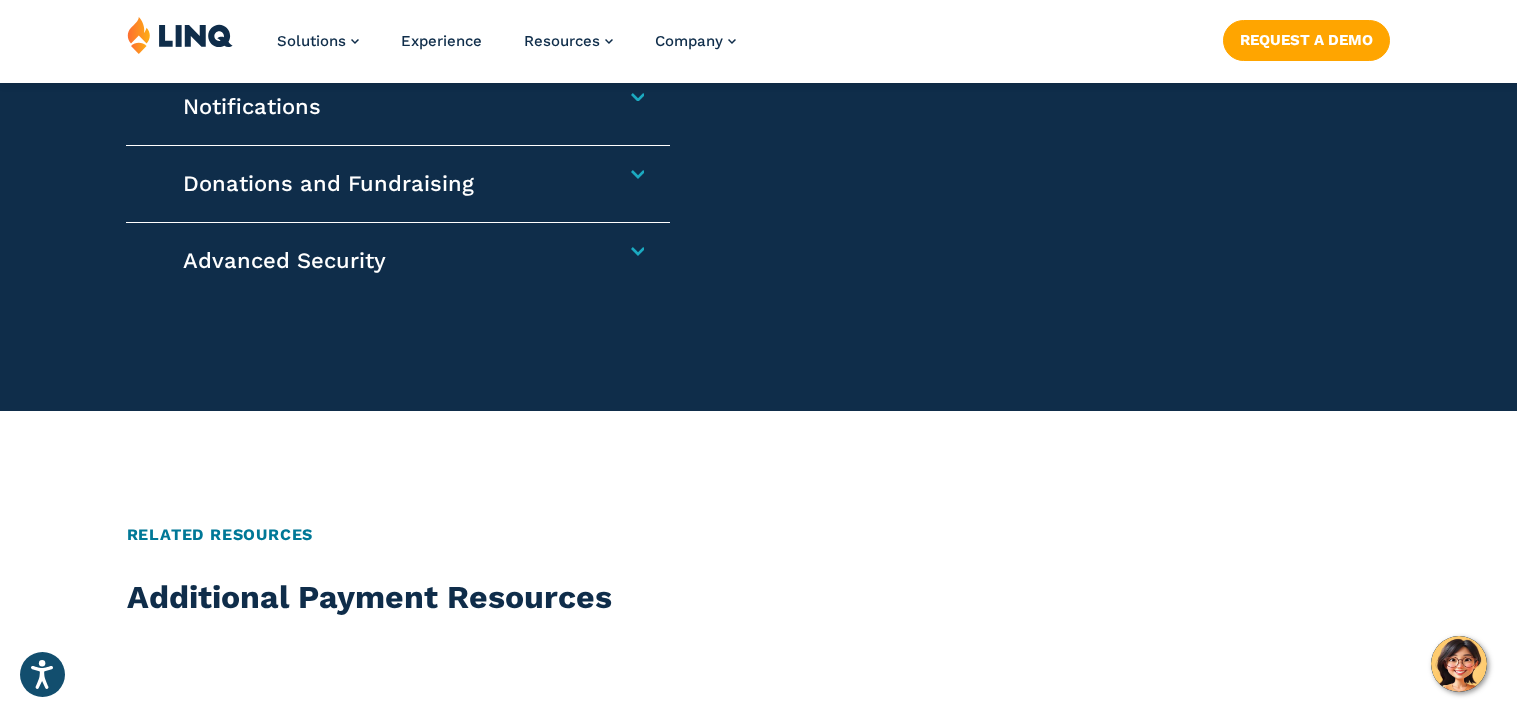 click on "Features and Benefits
LINQ Connect Makes Payments Convenient
Allow your parents and guardians to load funds to pay school fees and their student’s meal account when convenient, with online and mobile app options.
Online and Mobile App
Families can add one-time or recurring funds to pay school fees and their student(s) meal accounts all from a single portal— online or with the LINQ mobile app.
School Fee and Invoice Payments
Collect any school-related fees faster. From after-school care to athletics, field trips to event tickets, our online payment platform accommodates fees at the district and school levels.
Real-time Integration with Point of Sale & ERP" at bounding box center [758, -293] 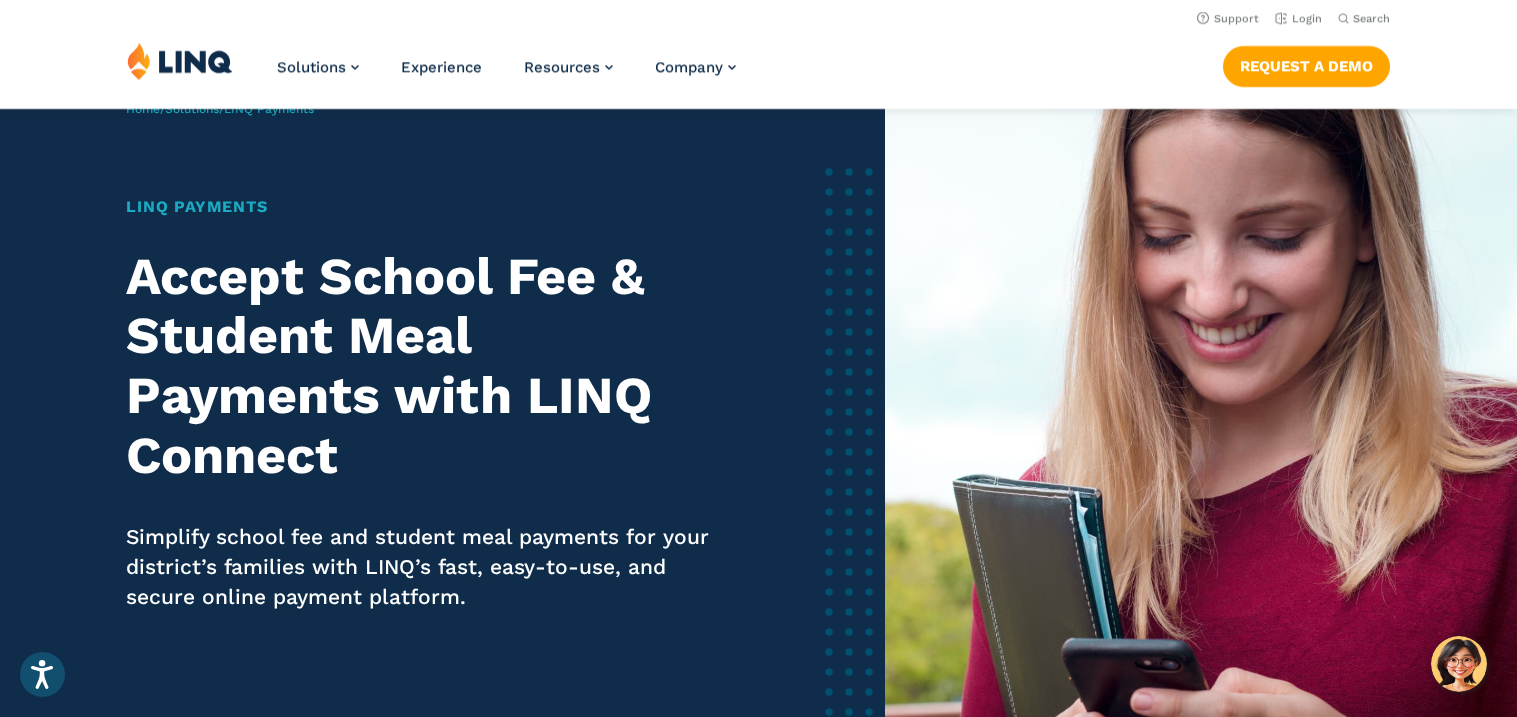 scroll, scrollTop: 0, scrollLeft: 0, axis: both 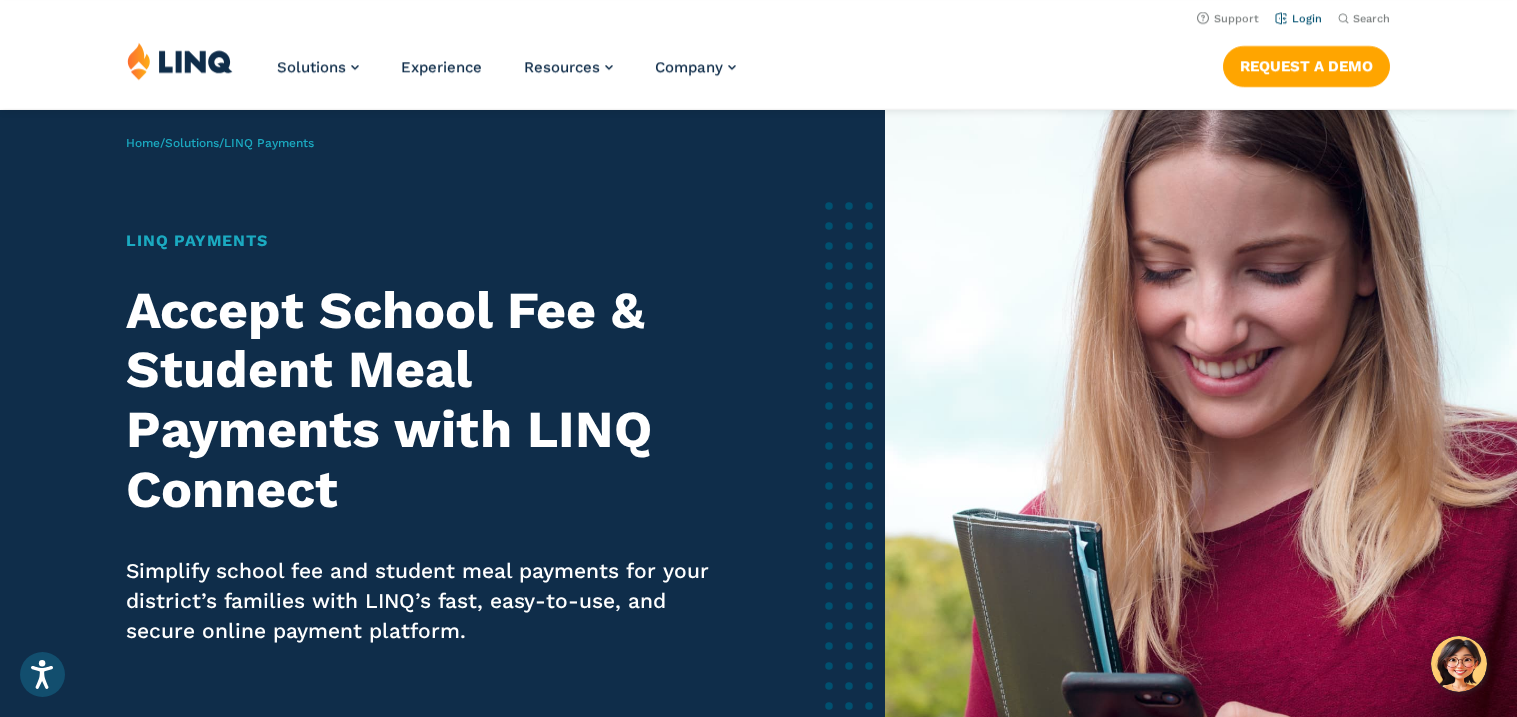 click on "Login" at bounding box center (1298, 18) 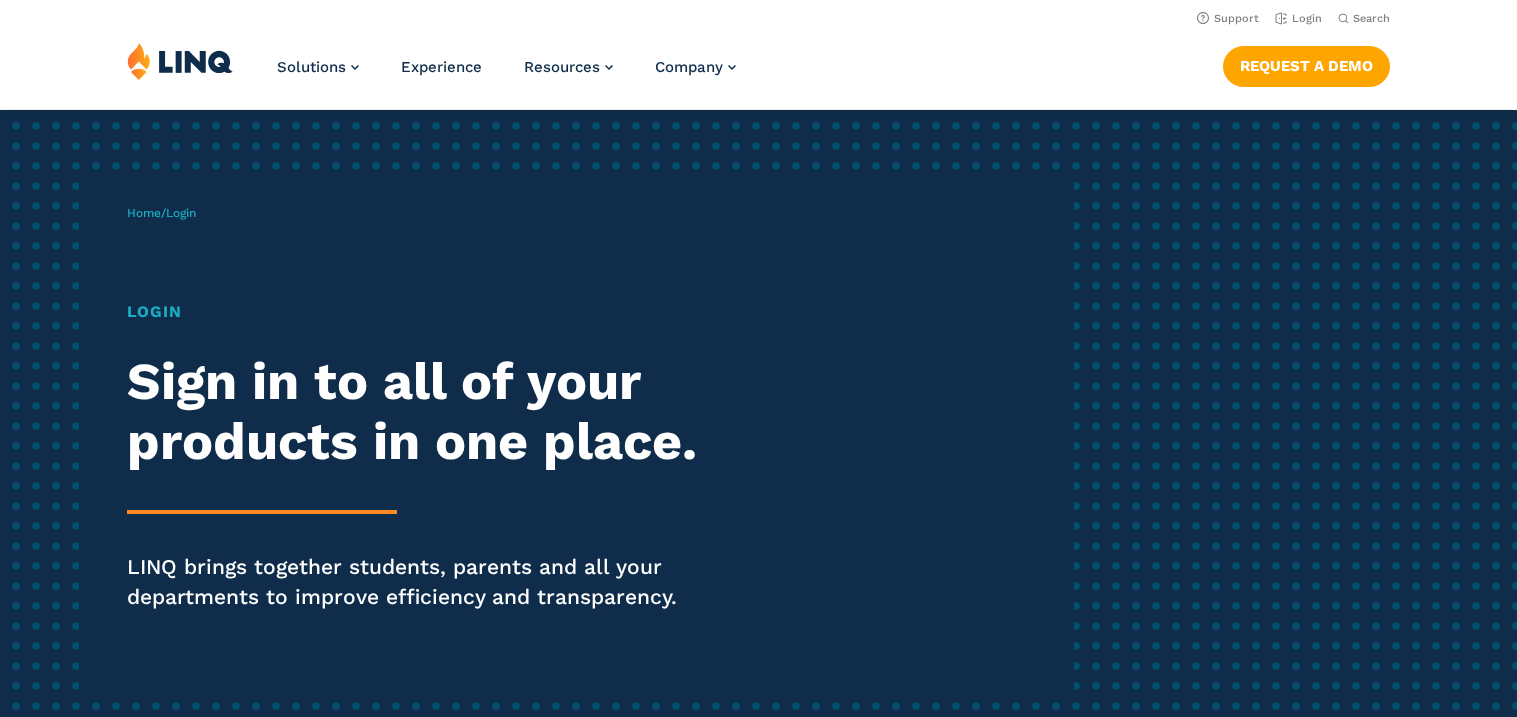 scroll, scrollTop: 0, scrollLeft: 0, axis: both 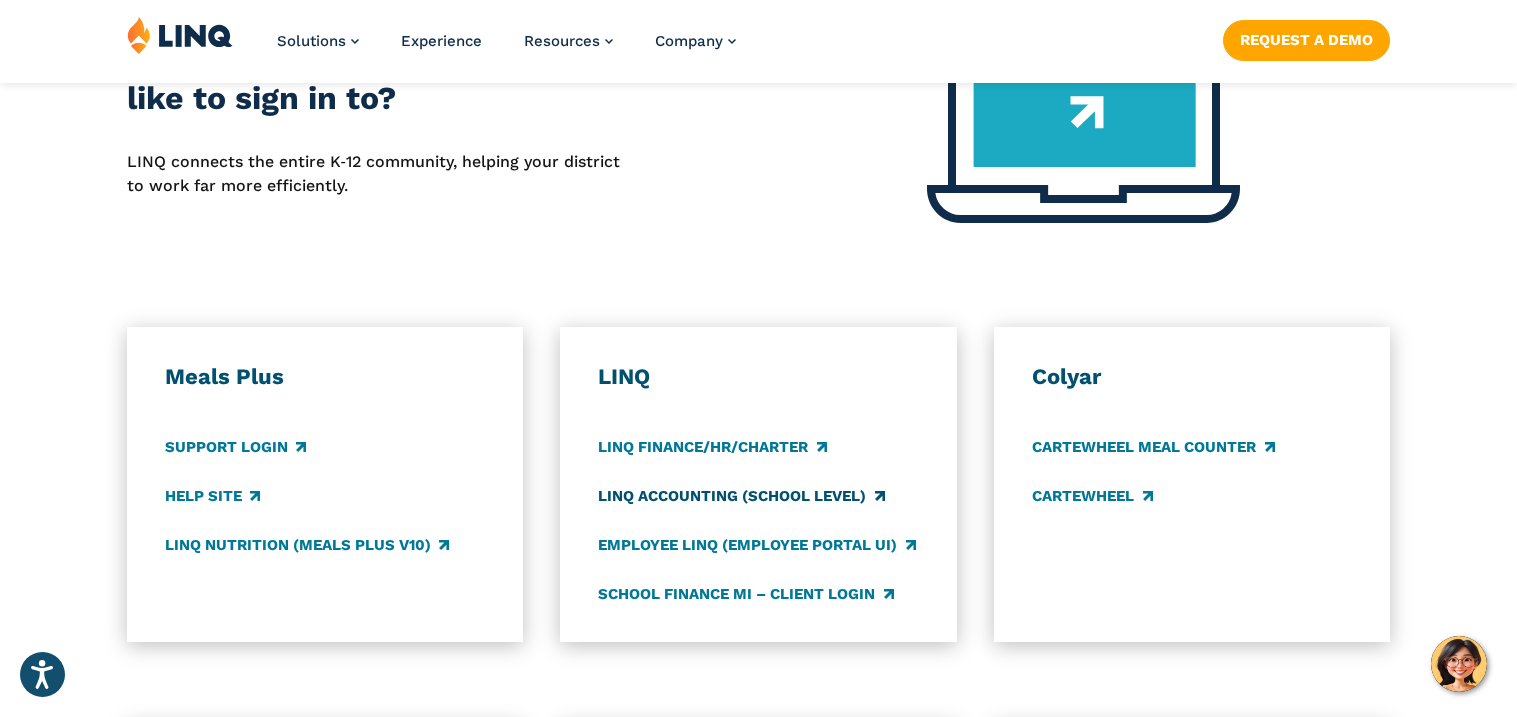 click on "LINQ Accounting (school level)" at bounding box center (741, 496) 